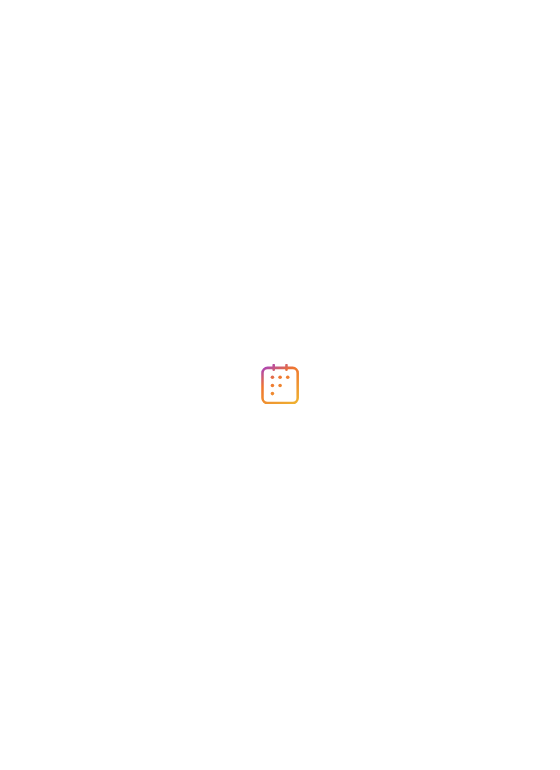scroll, scrollTop: 0, scrollLeft: 0, axis: both 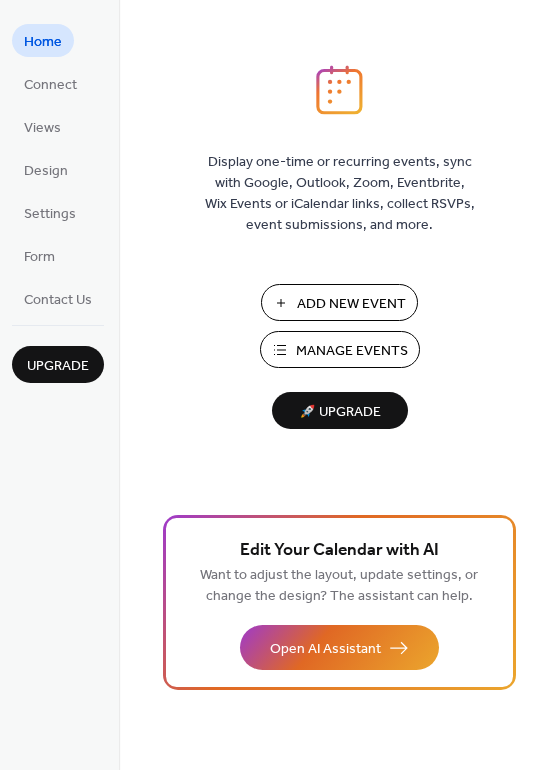 click on "Manage Events" at bounding box center [352, 351] 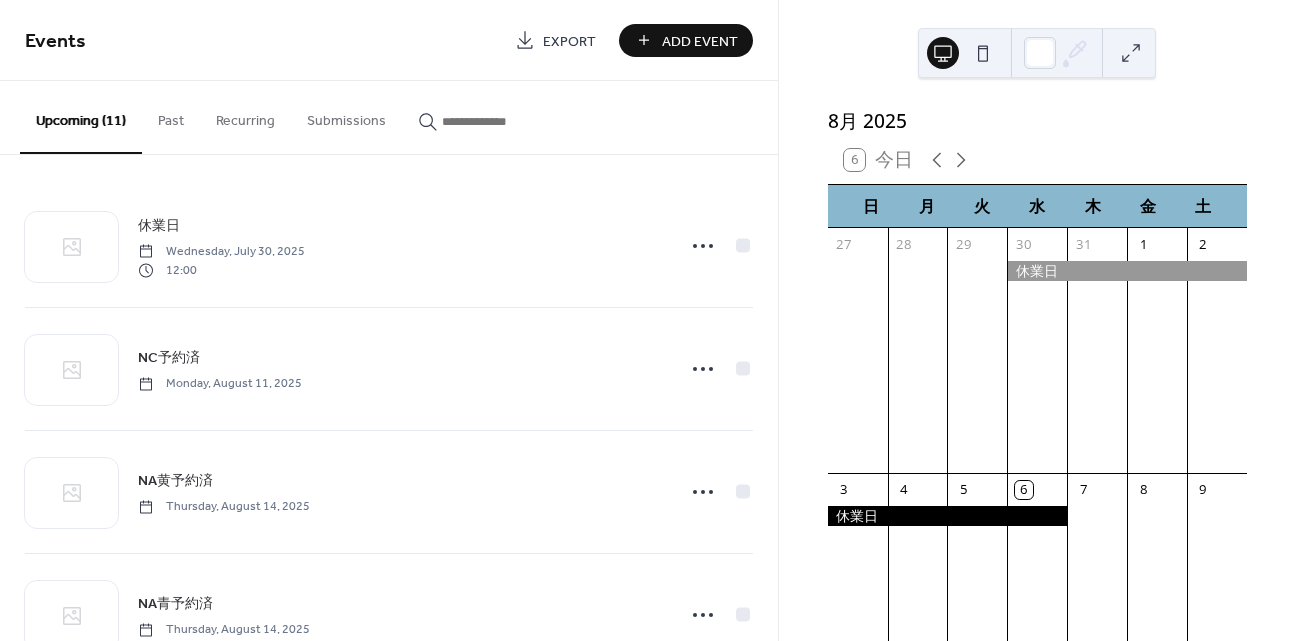 scroll, scrollTop: 0, scrollLeft: 0, axis: both 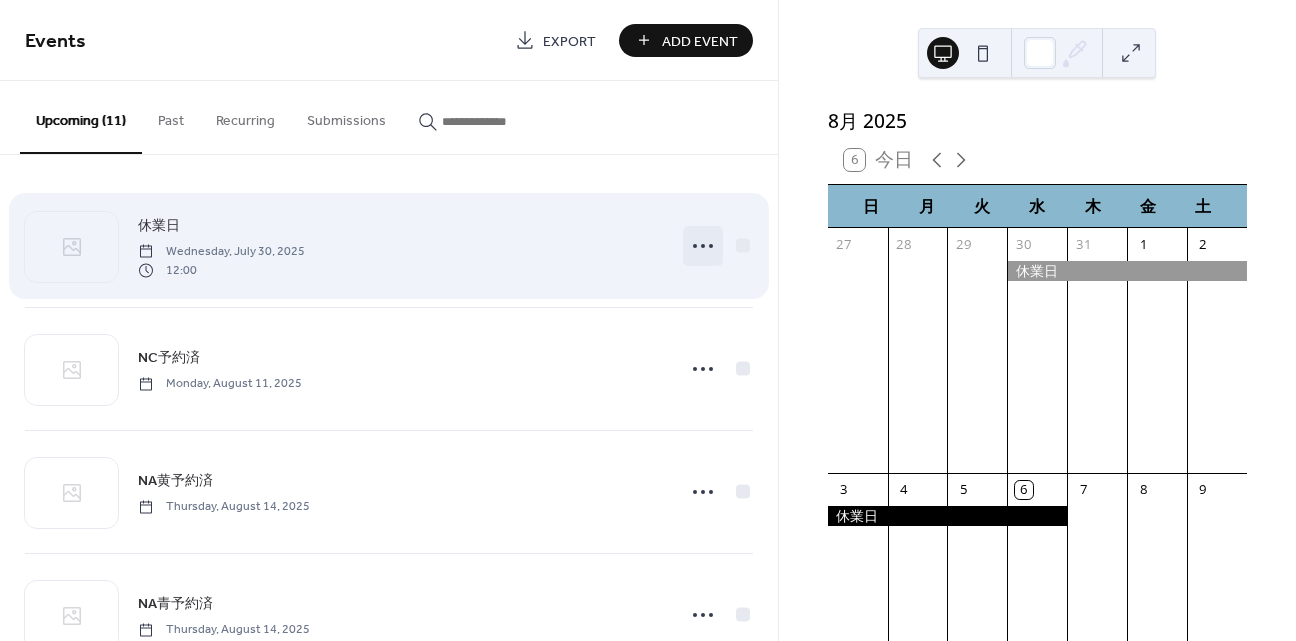 click 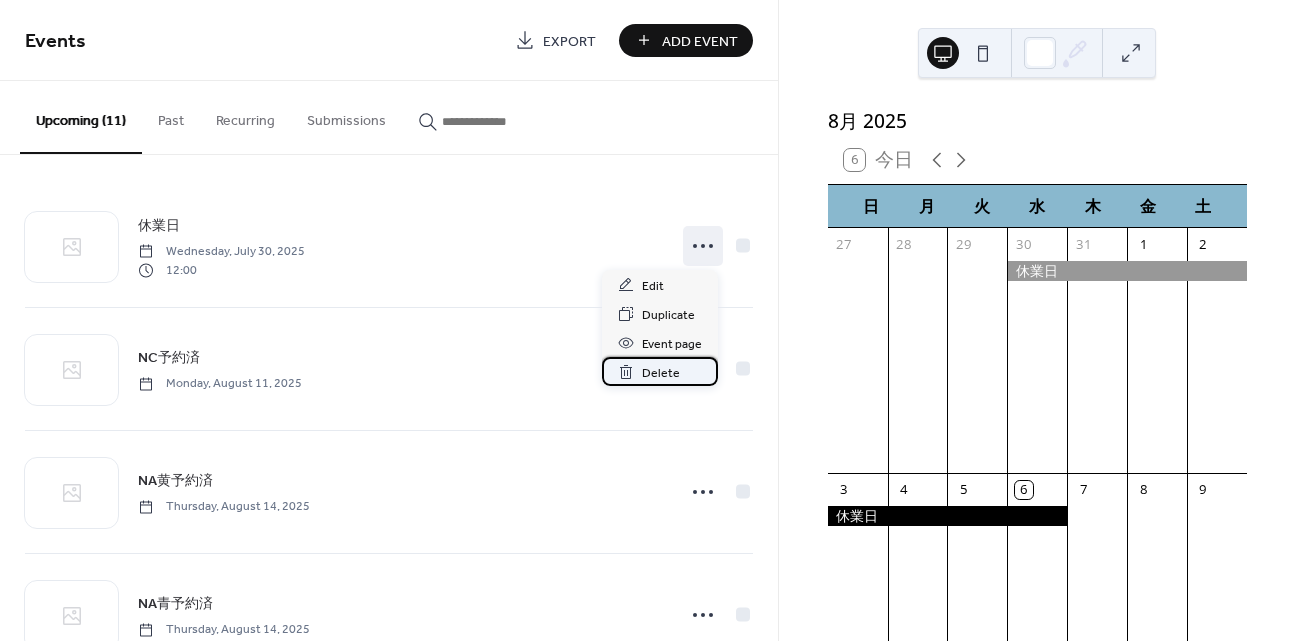 click on "Delete" at bounding box center [660, 371] 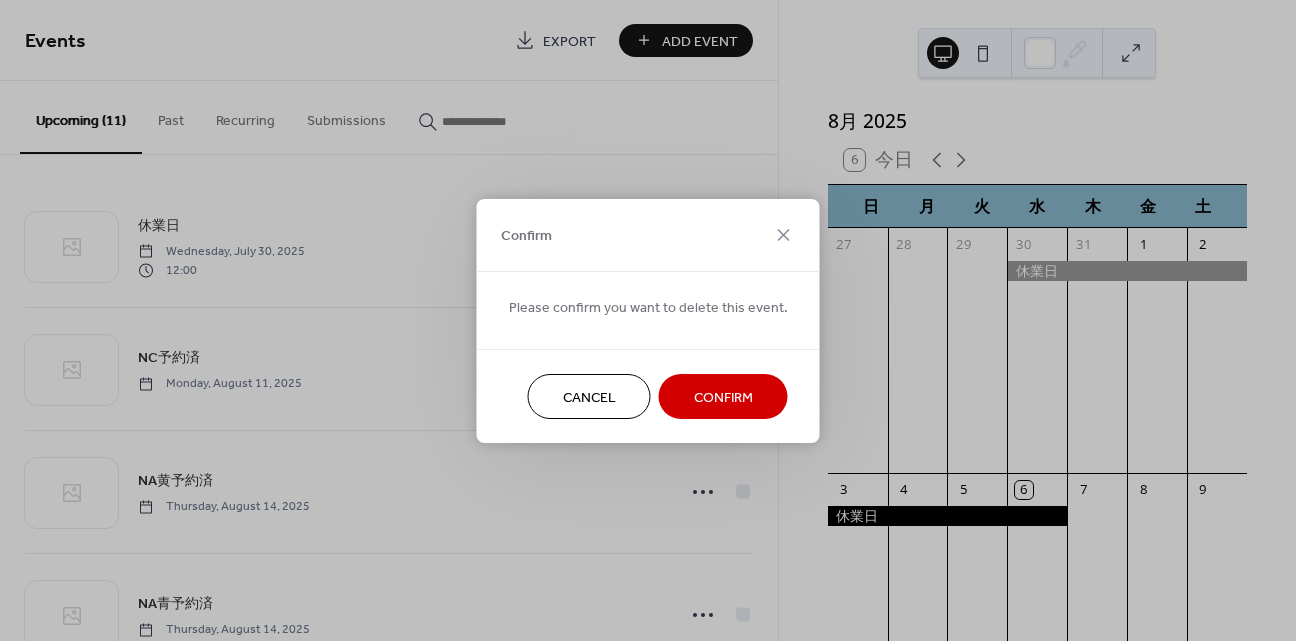 click on "Confirm" at bounding box center (723, 397) 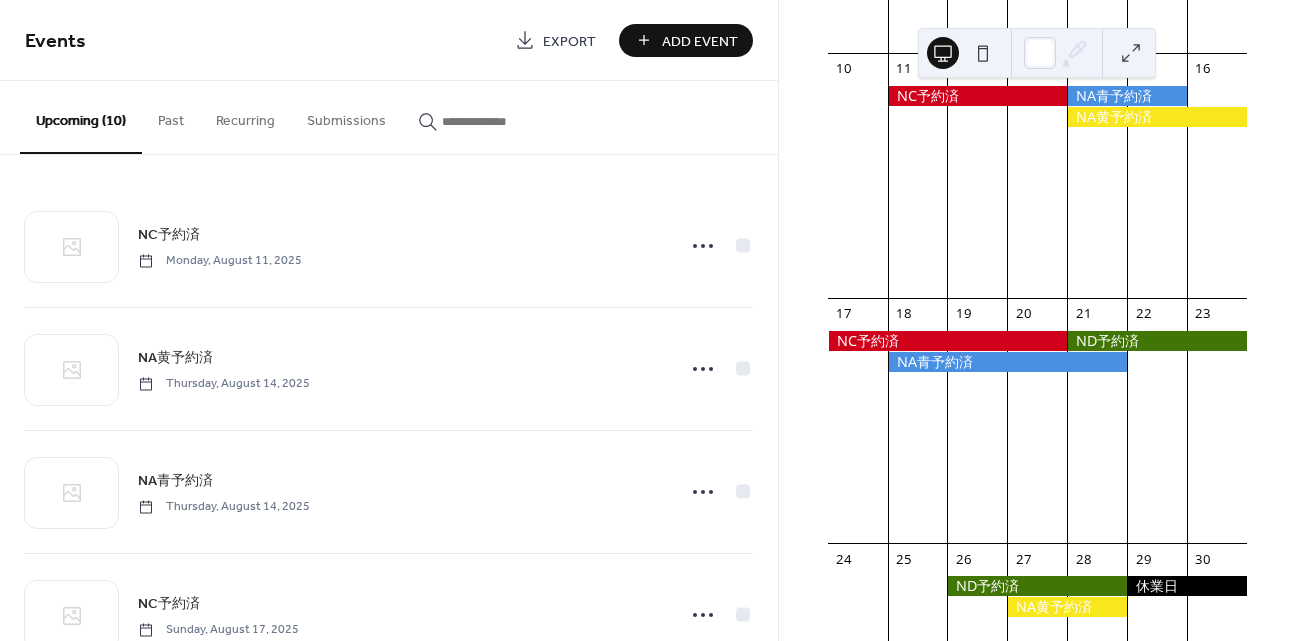 scroll, scrollTop: 1119, scrollLeft: 0, axis: vertical 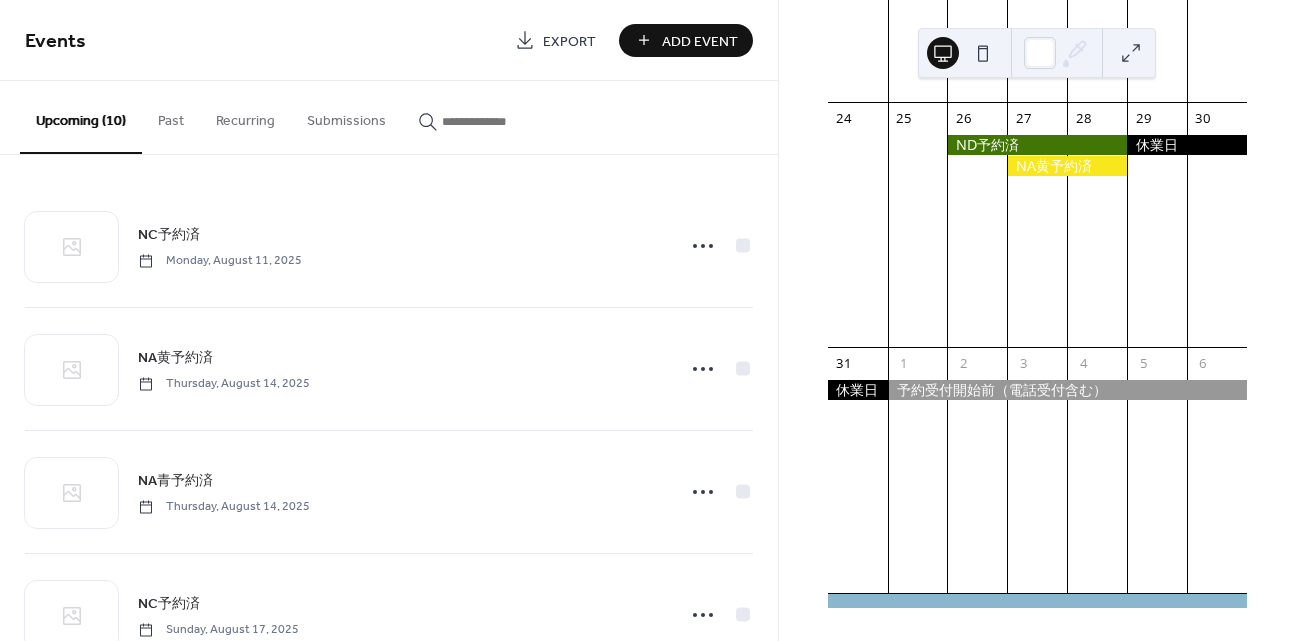 click on "Add Event" at bounding box center (700, 41) 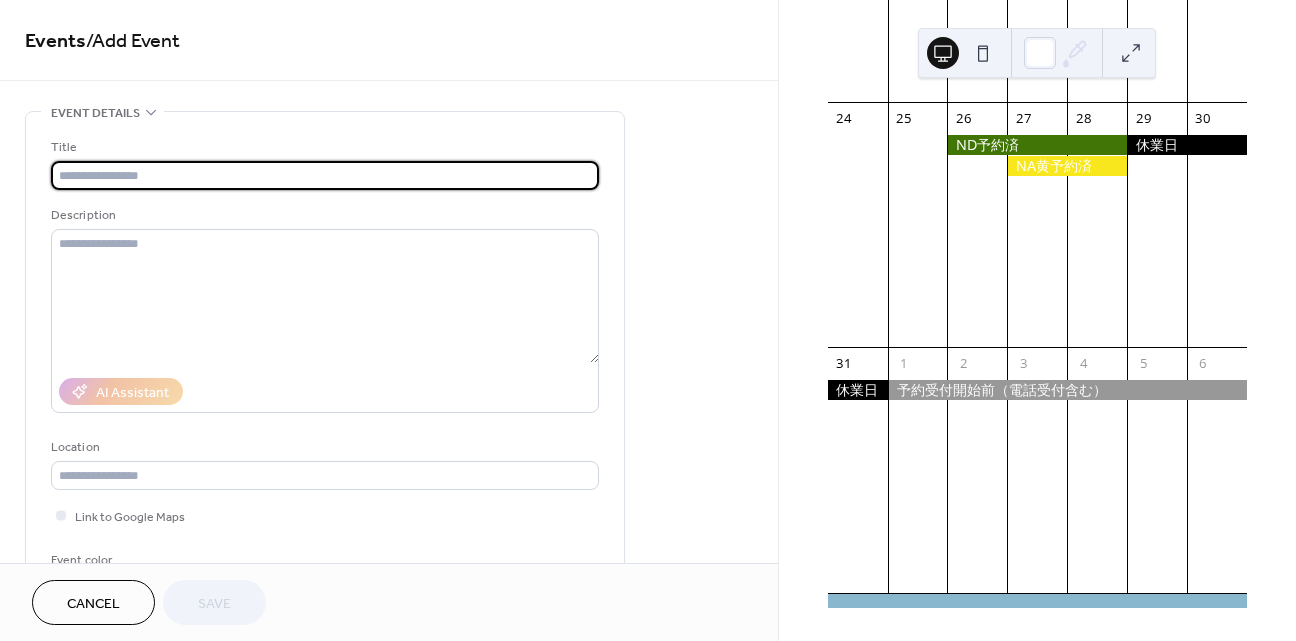 click at bounding box center (325, 175) 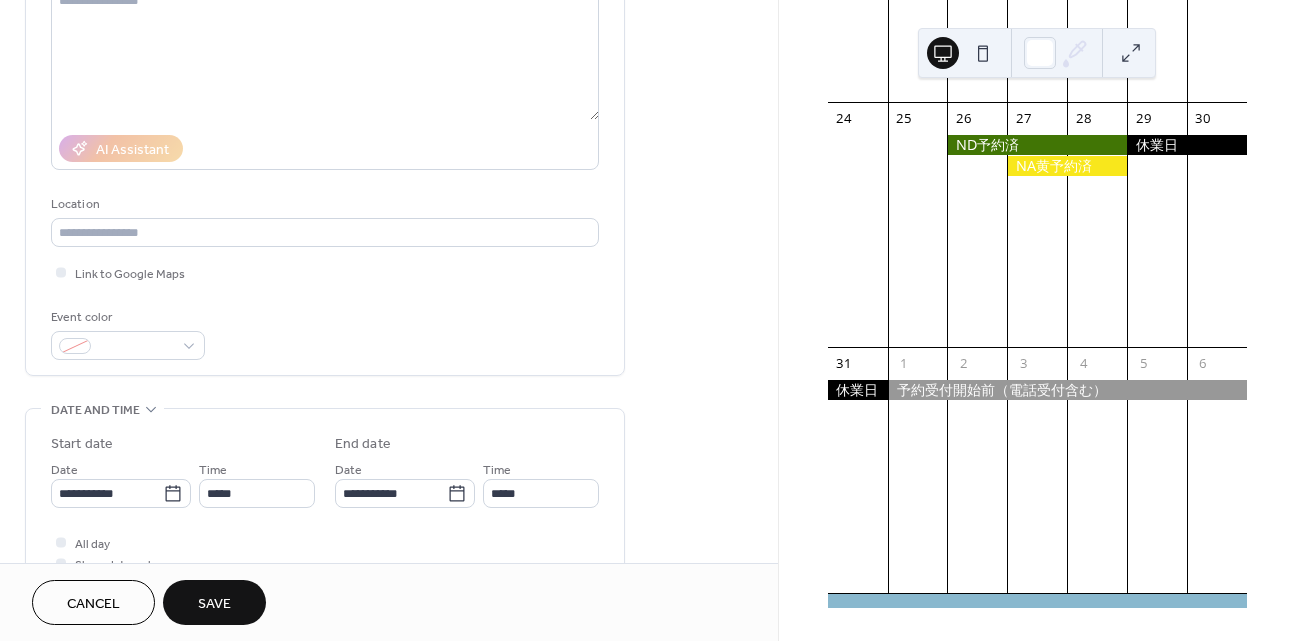 scroll, scrollTop: 333, scrollLeft: 0, axis: vertical 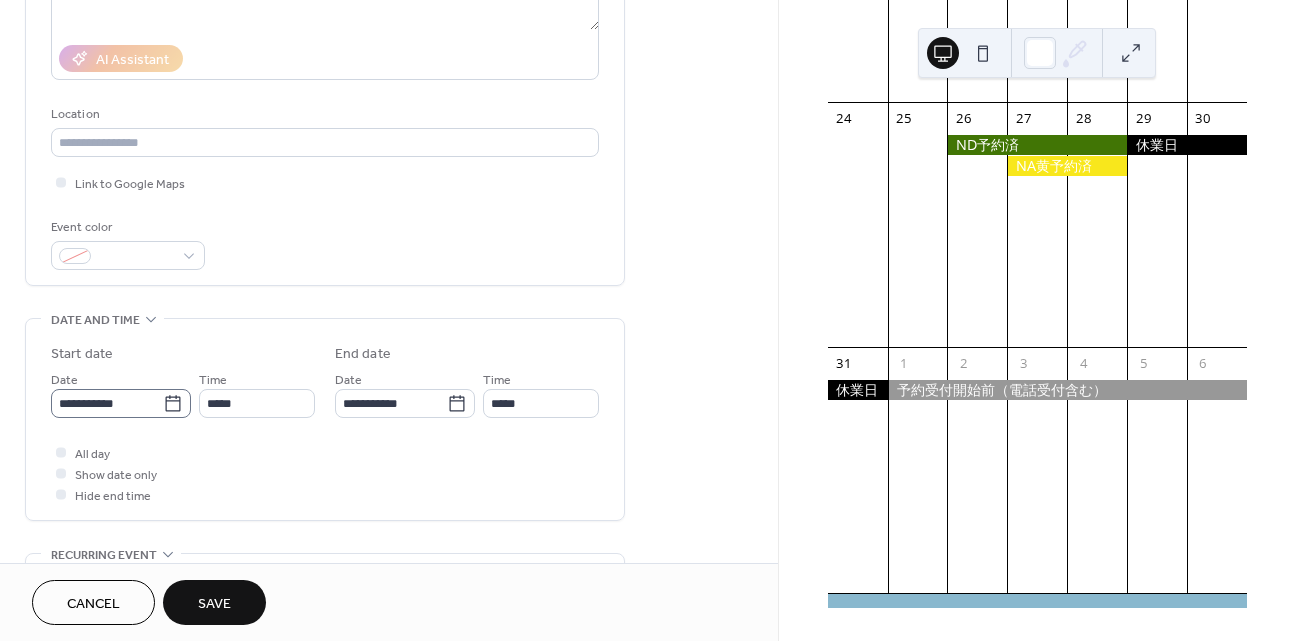 type on "*****" 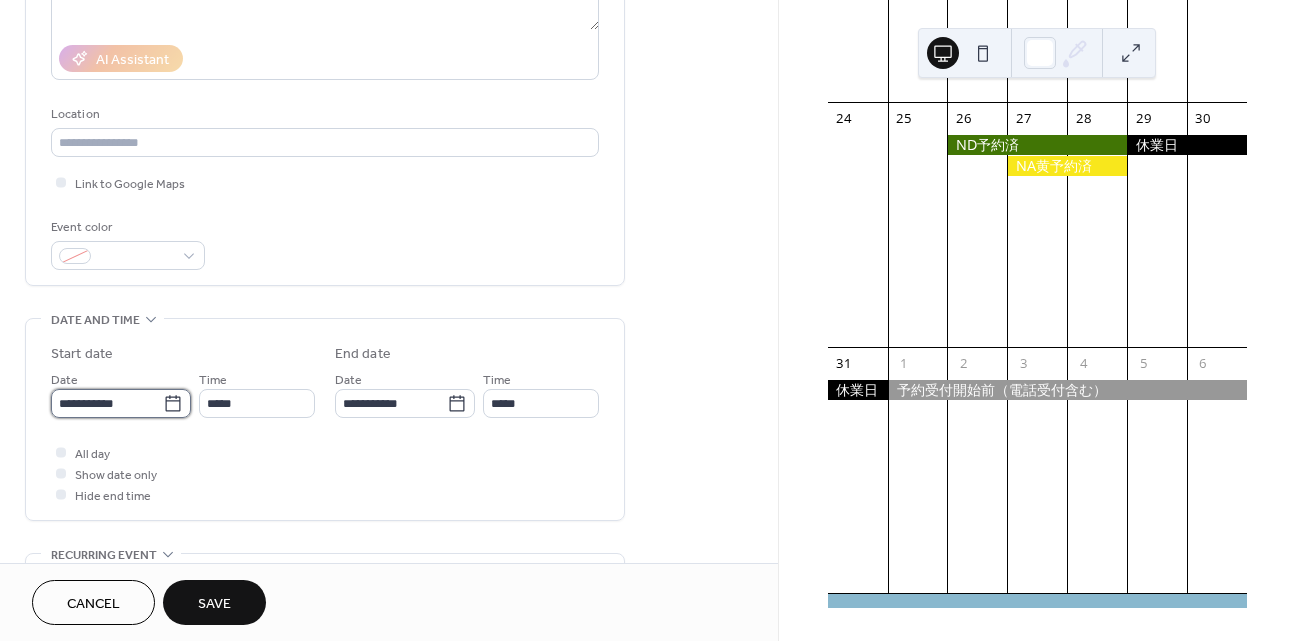 click on "**********" at bounding box center [107, 403] 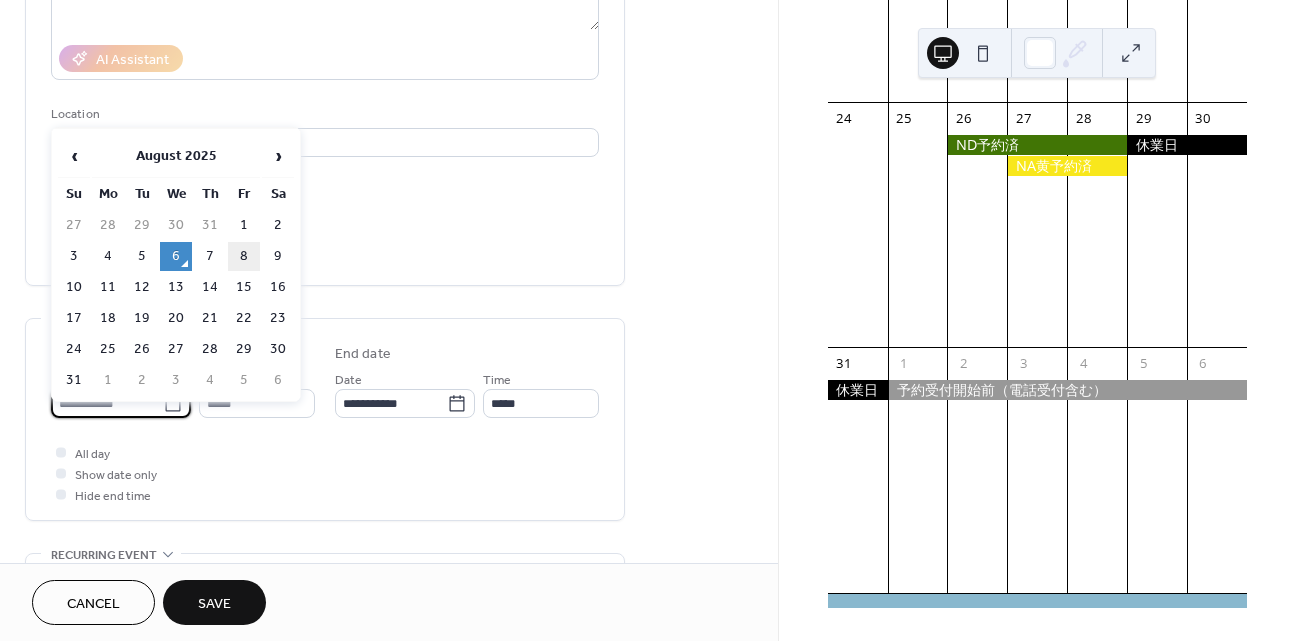 click on "8" at bounding box center [244, 256] 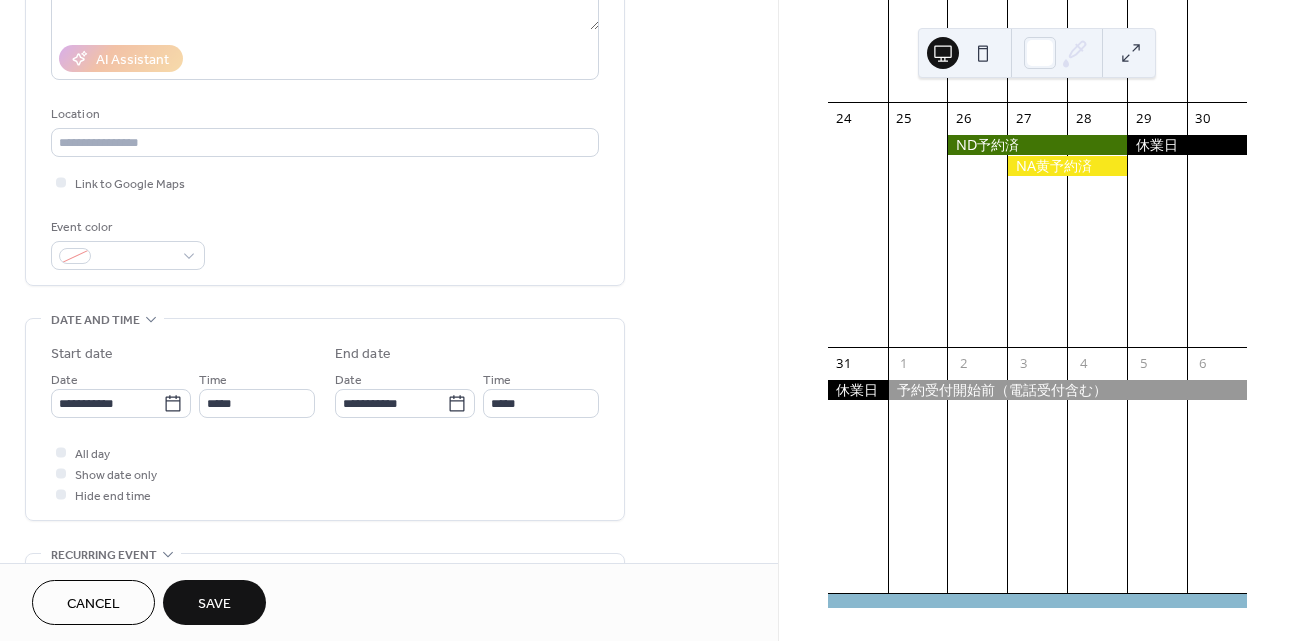 type on "**********" 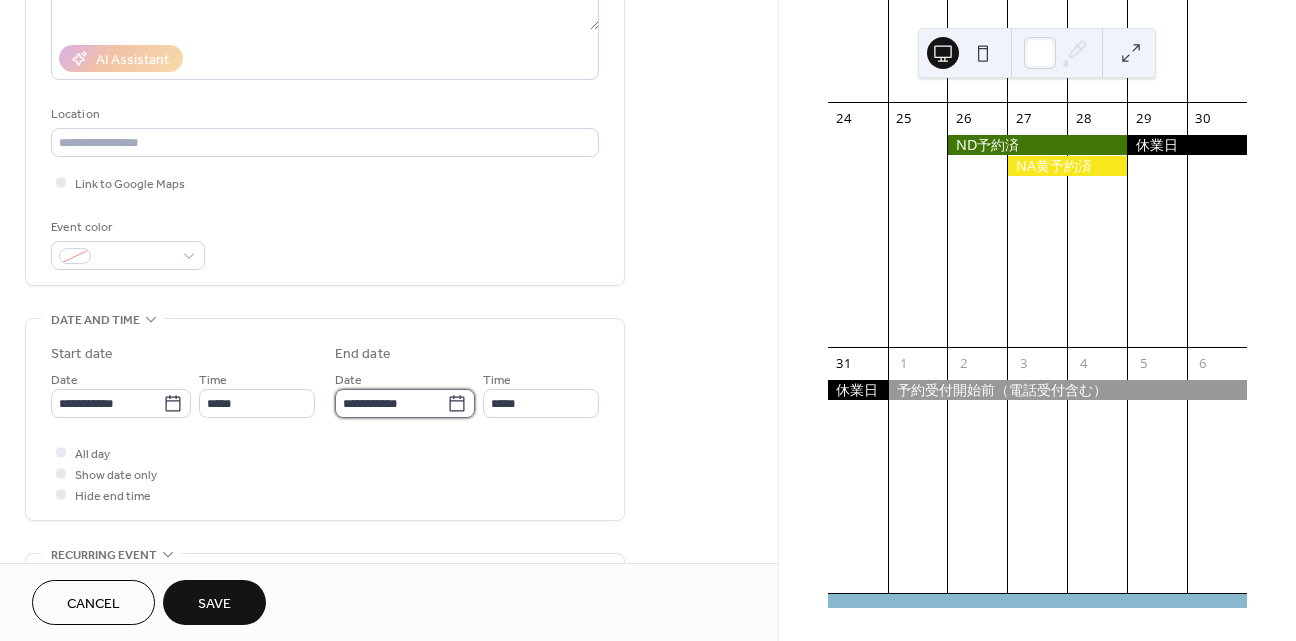 click on "**********" at bounding box center [391, 403] 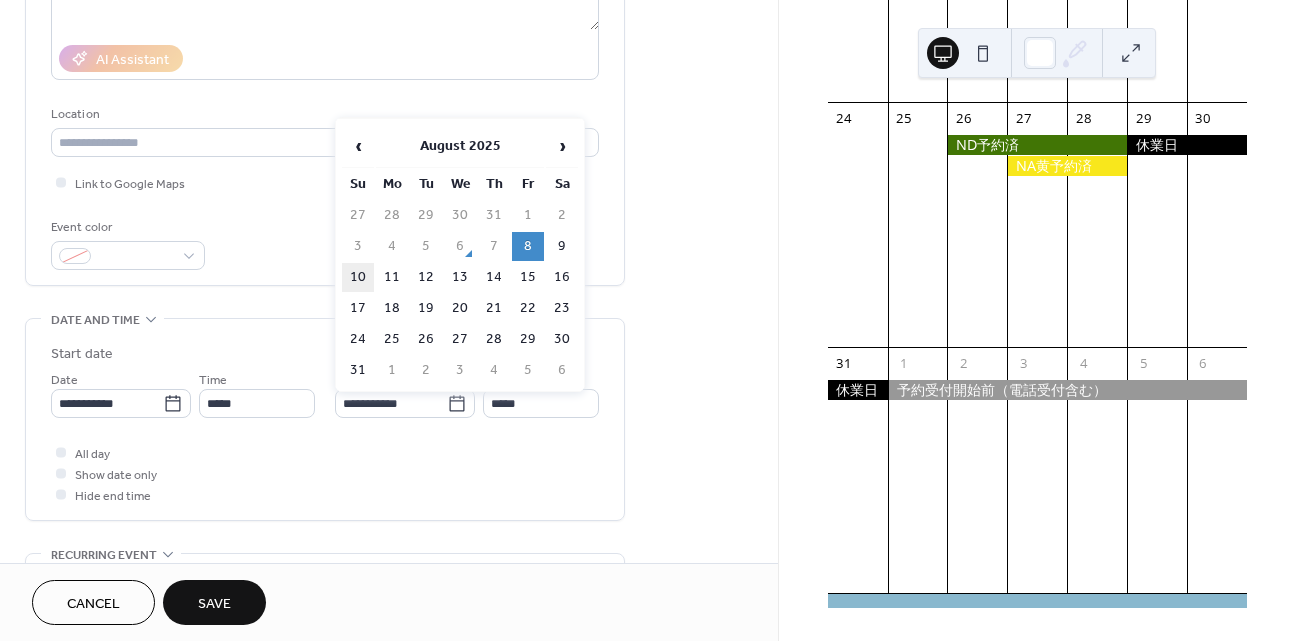 click on "10" at bounding box center [358, 277] 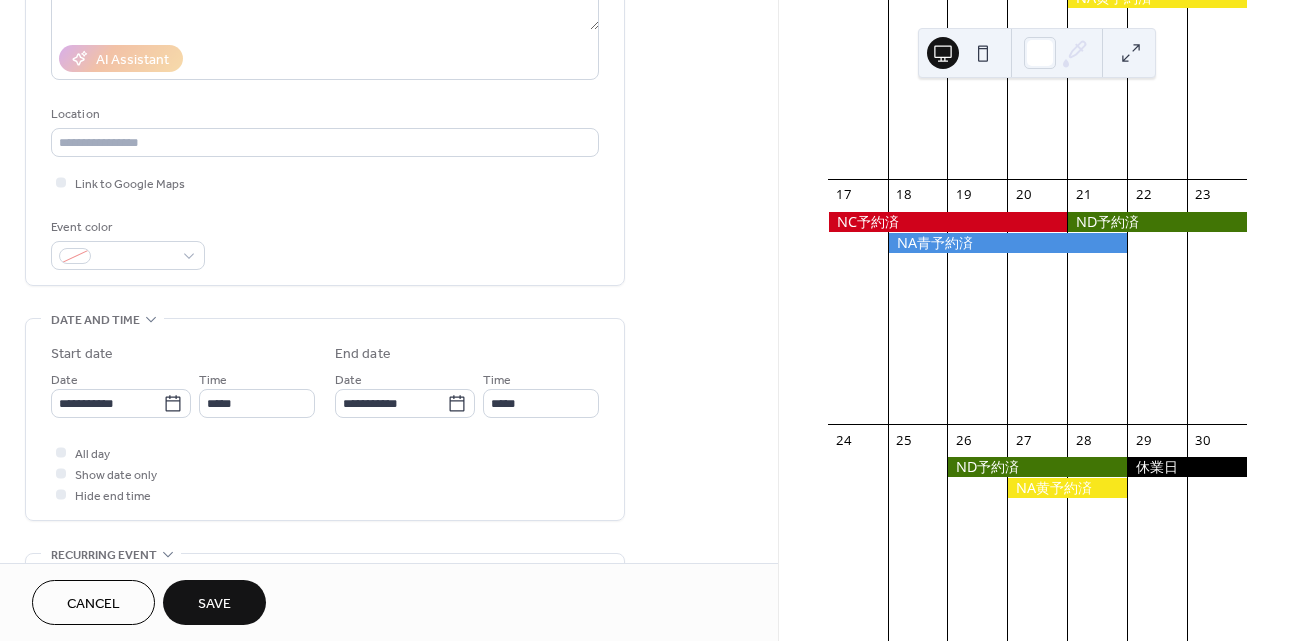 scroll, scrollTop: 452, scrollLeft: 0, axis: vertical 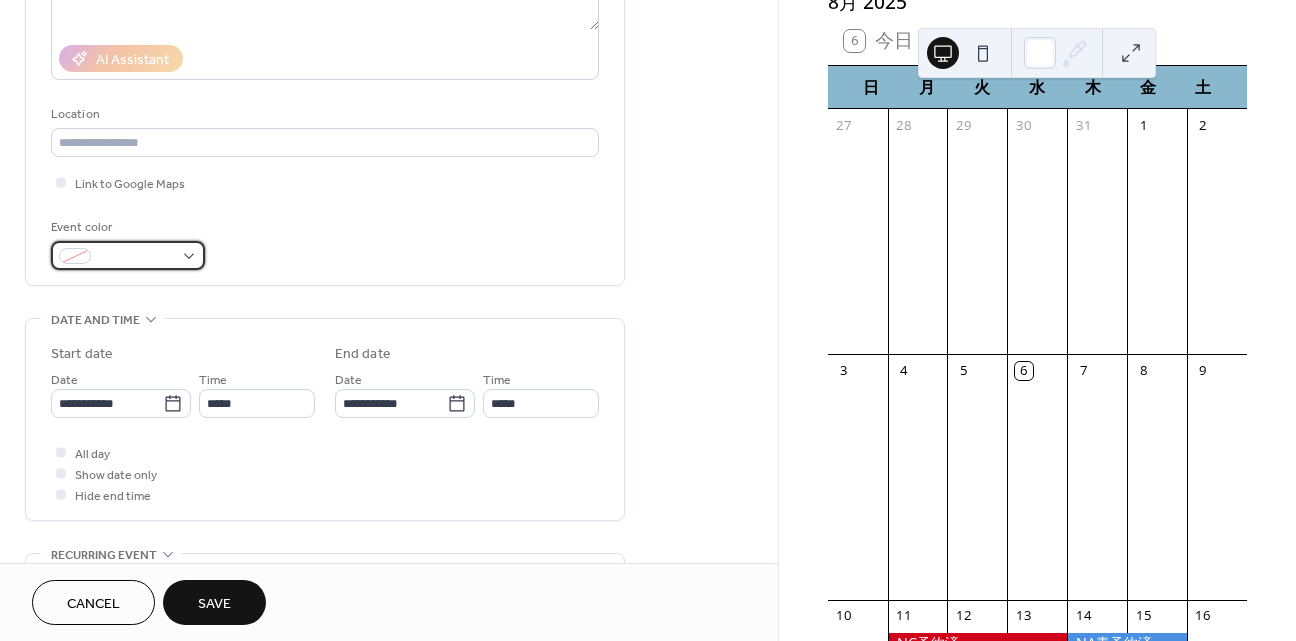 click at bounding box center [136, 257] 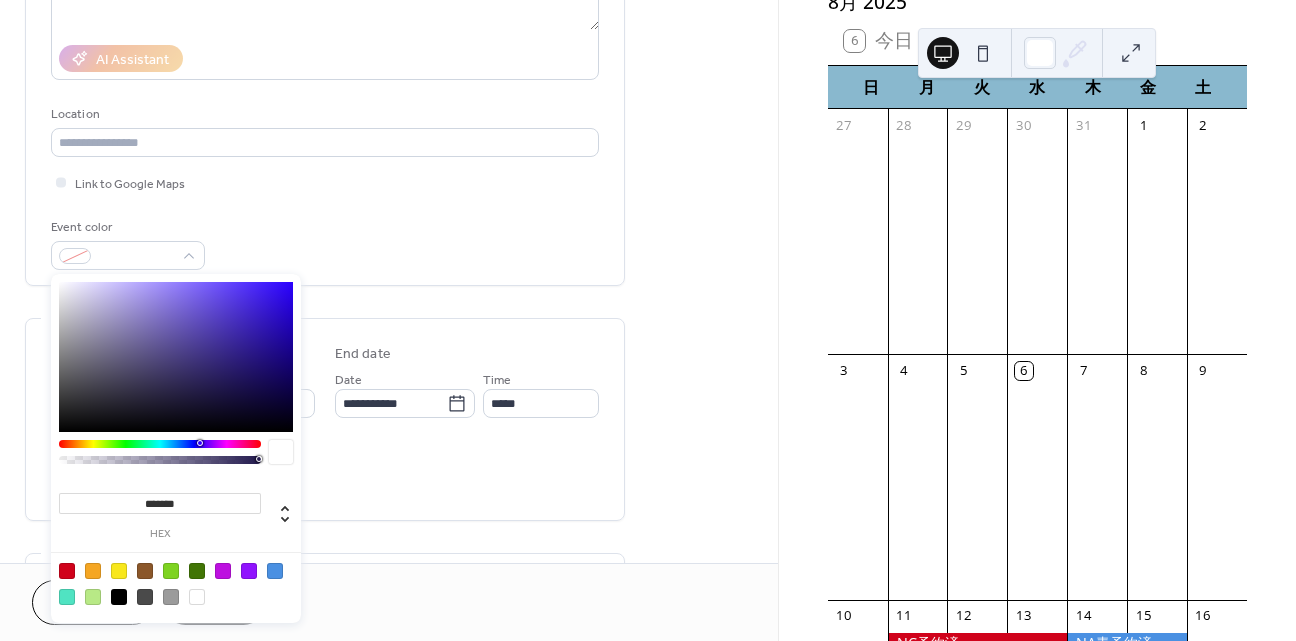 click at bounding box center [197, 571] 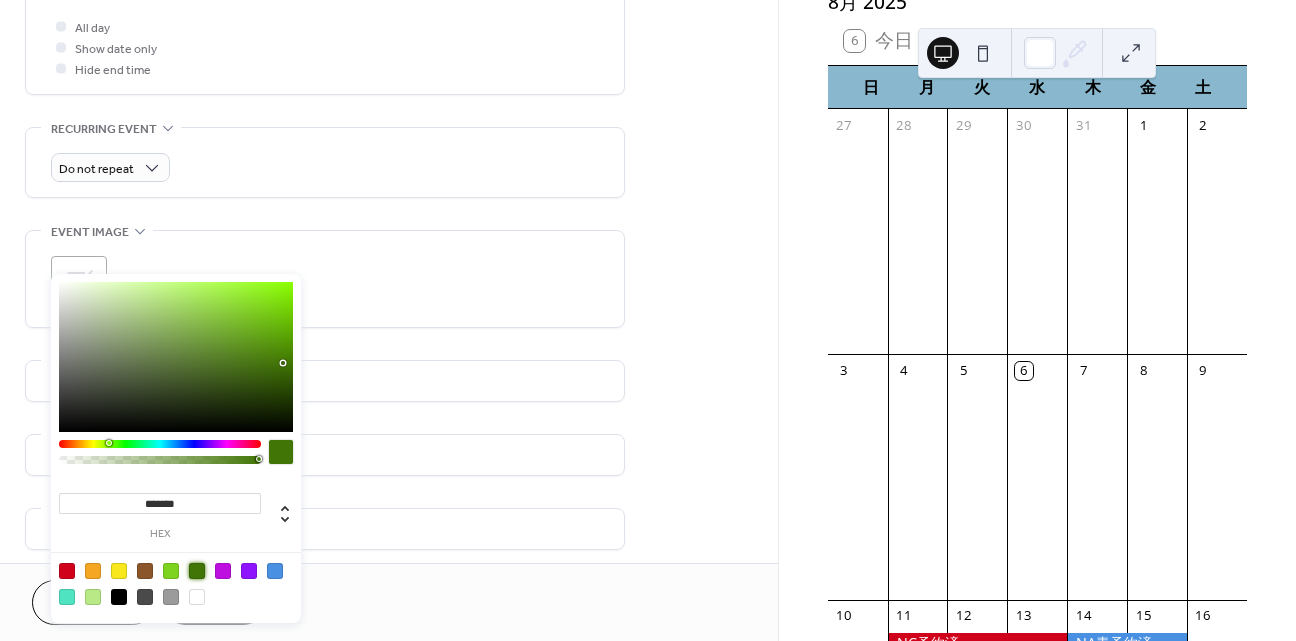 scroll, scrollTop: 767, scrollLeft: 0, axis: vertical 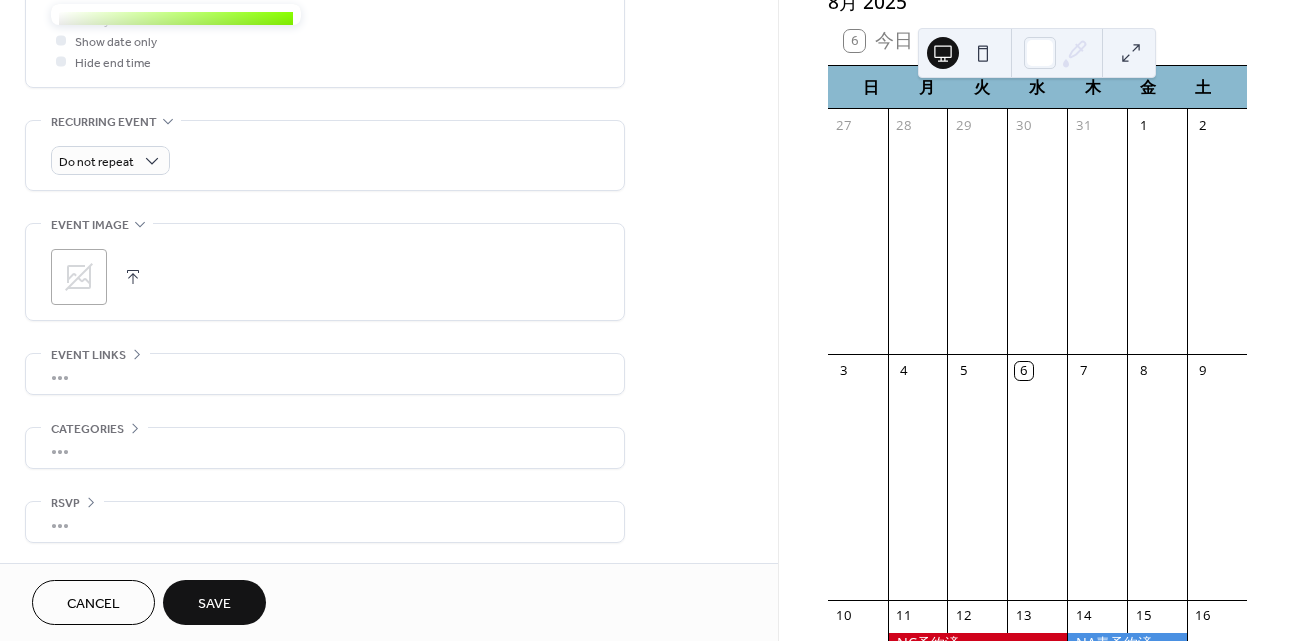 click on "Save" at bounding box center (214, 604) 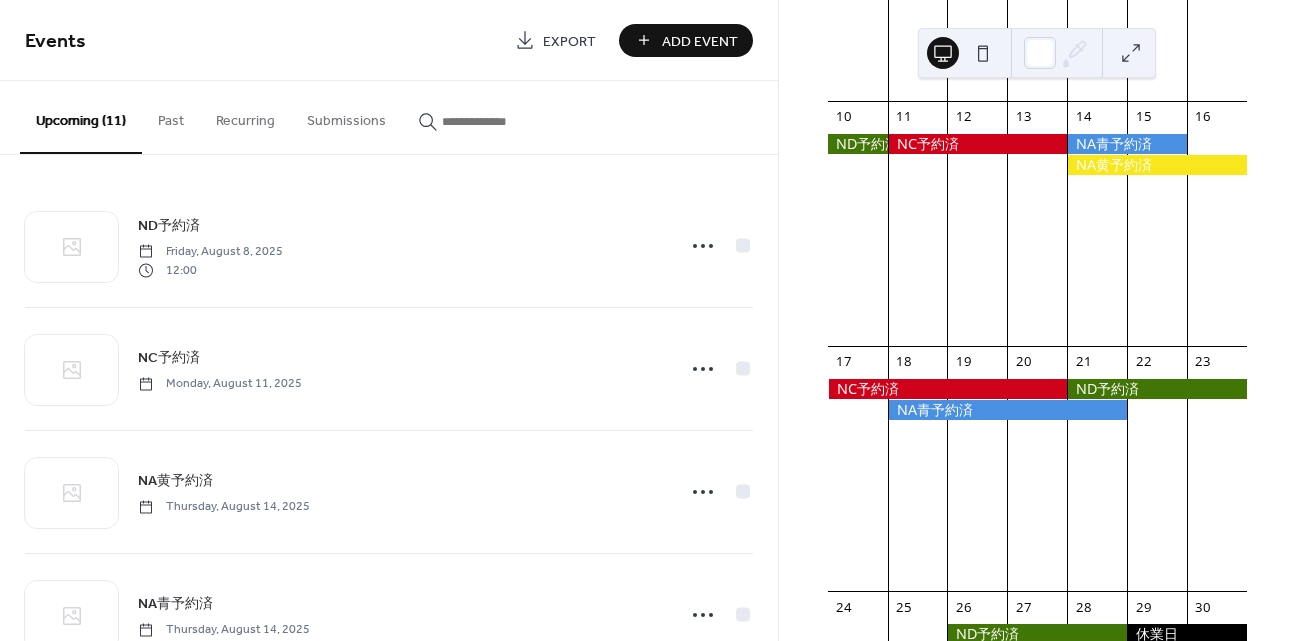 scroll, scrollTop: 619, scrollLeft: 0, axis: vertical 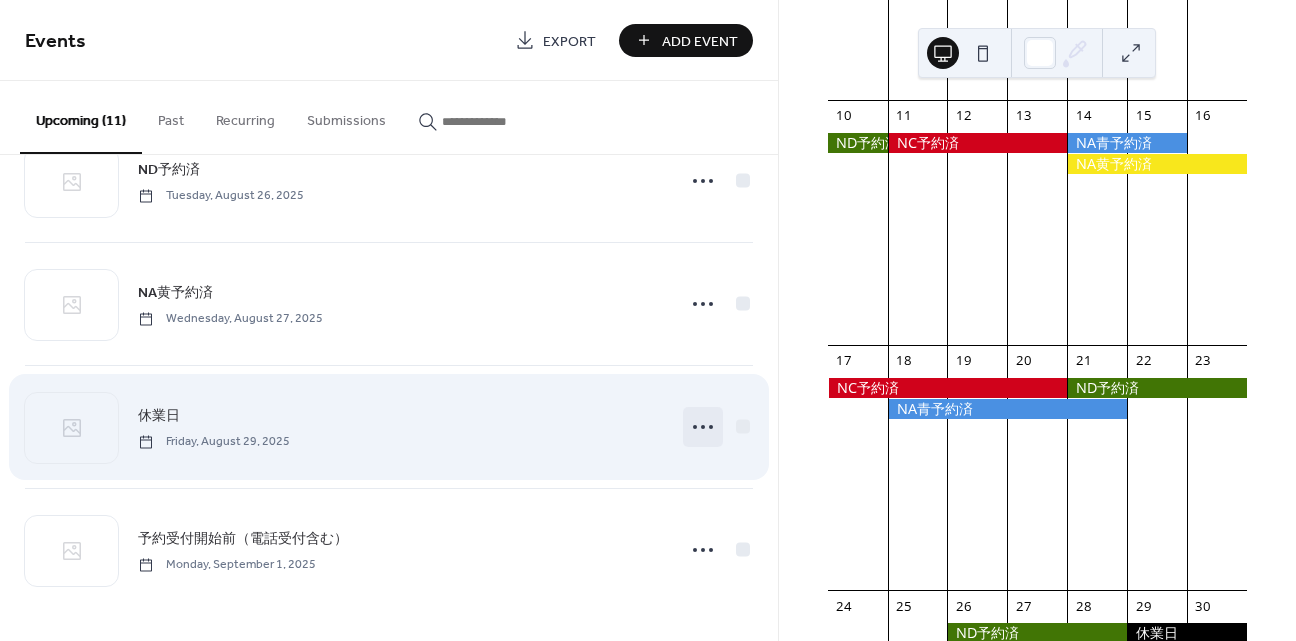 click 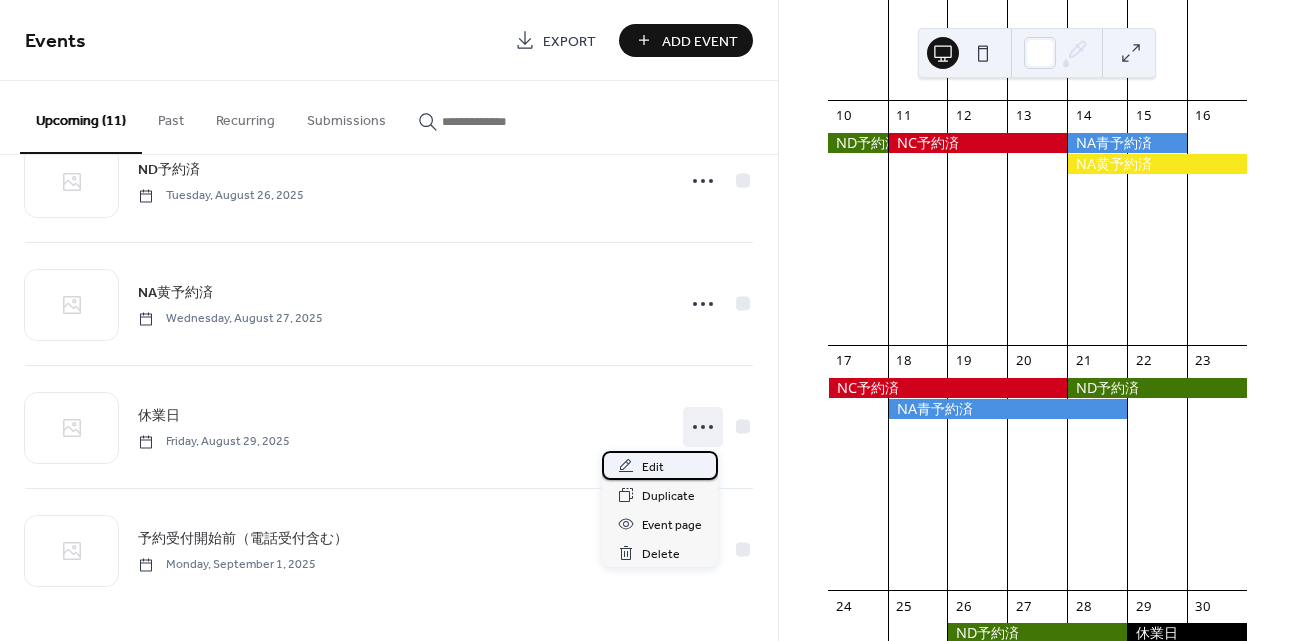 click on "Edit" at bounding box center [660, 465] 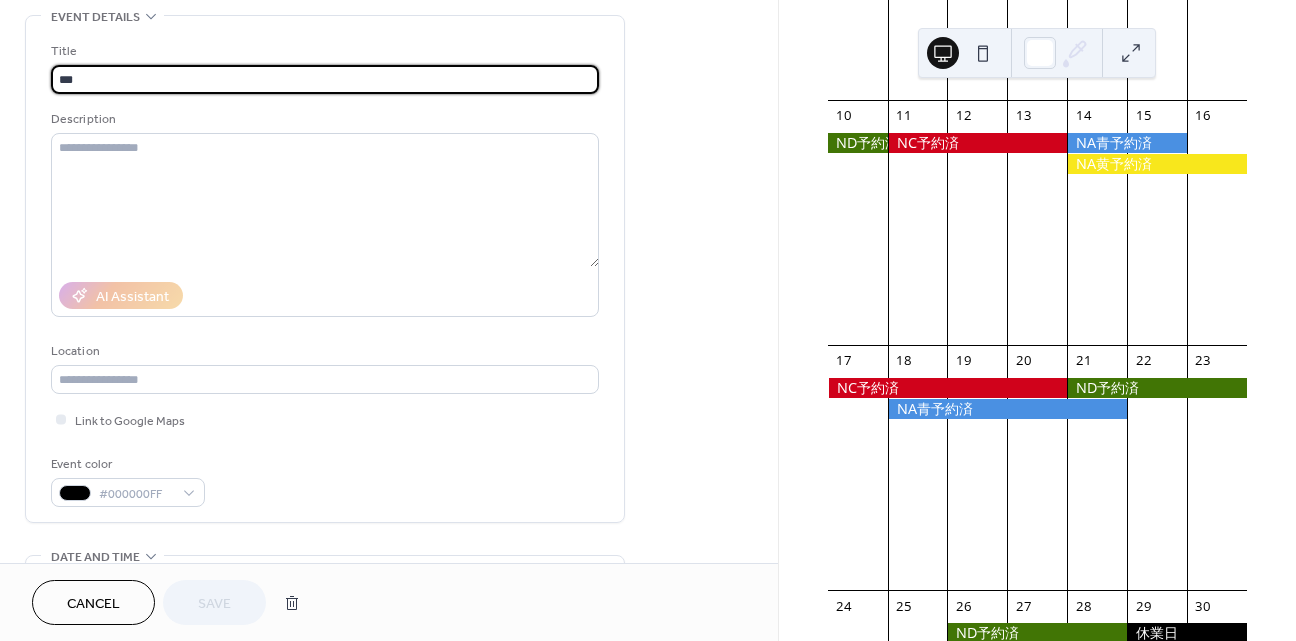scroll, scrollTop: 333, scrollLeft: 0, axis: vertical 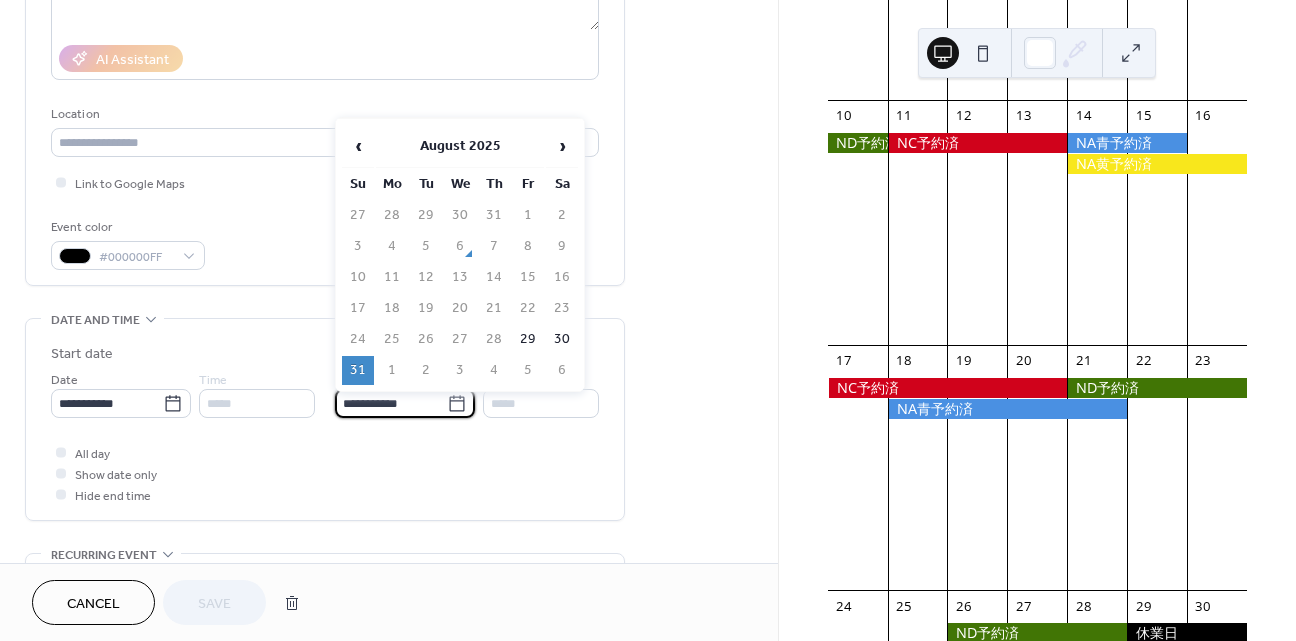 click on "**********" at bounding box center (391, 403) 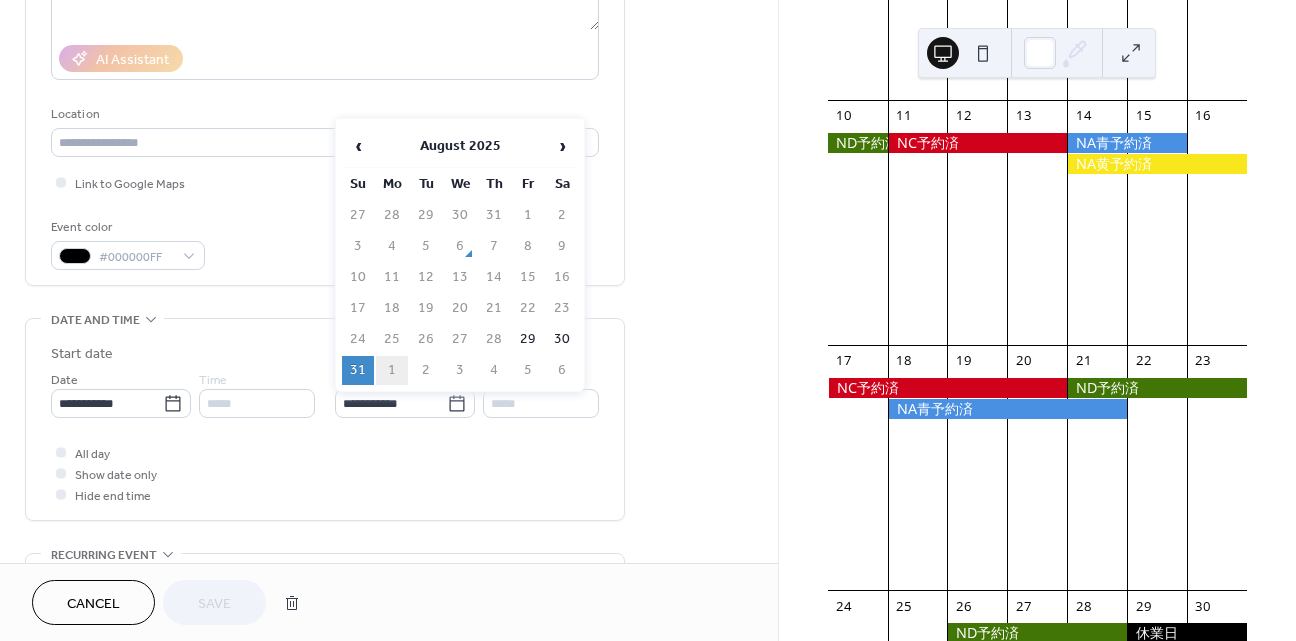 click on "1" at bounding box center [392, 370] 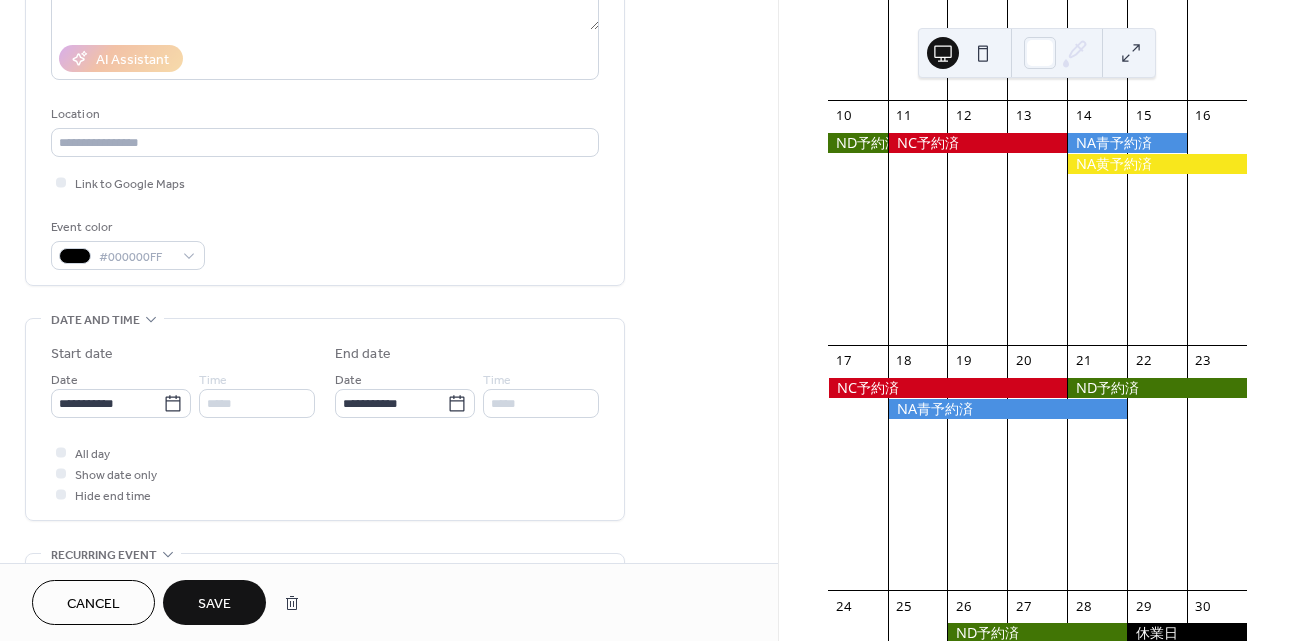click on "Save" at bounding box center [214, 602] 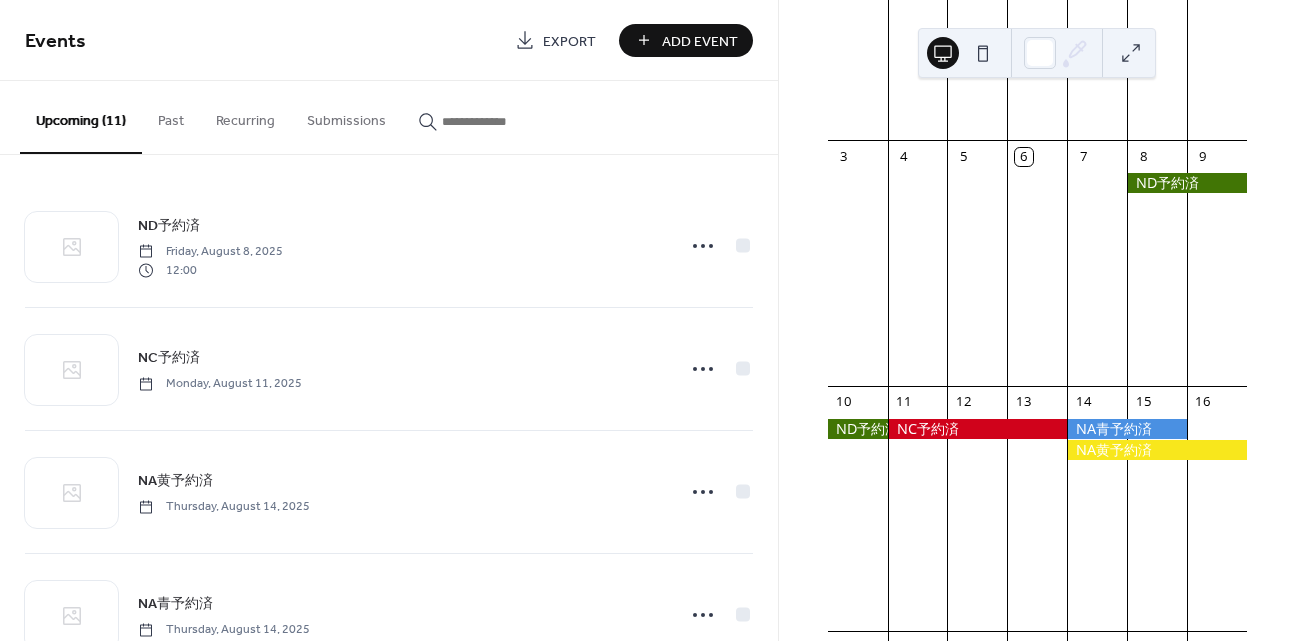 scroll, scrollTop: 0, scrollLeft: 0, axis: both 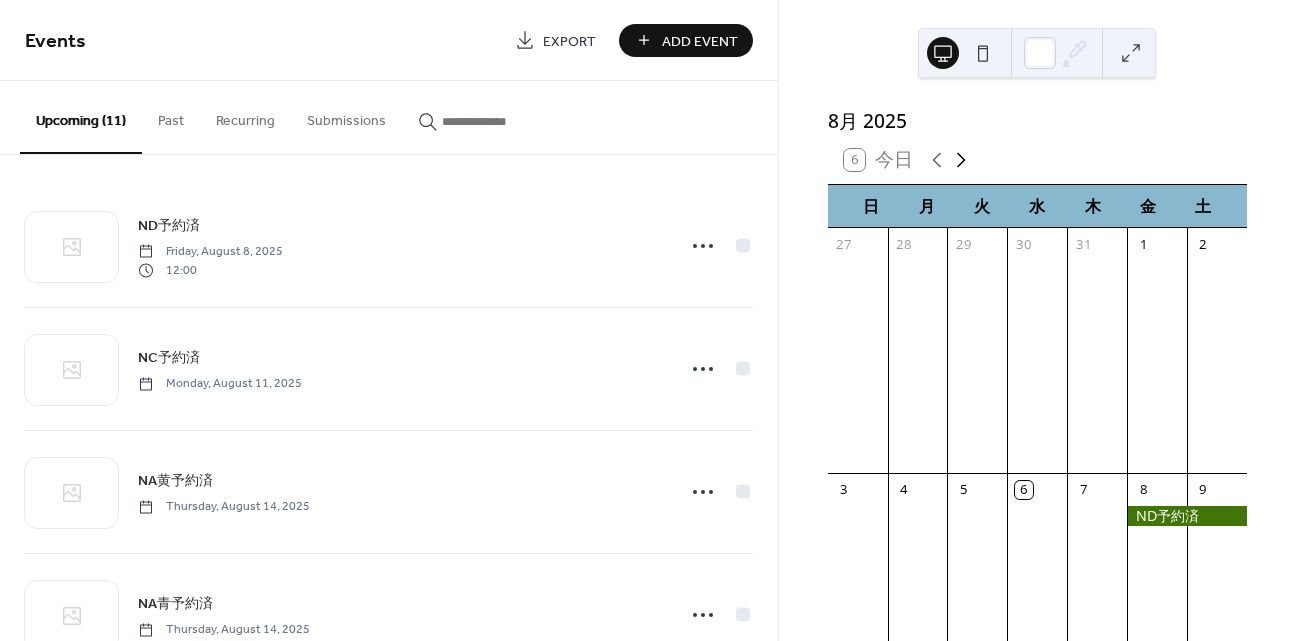 click 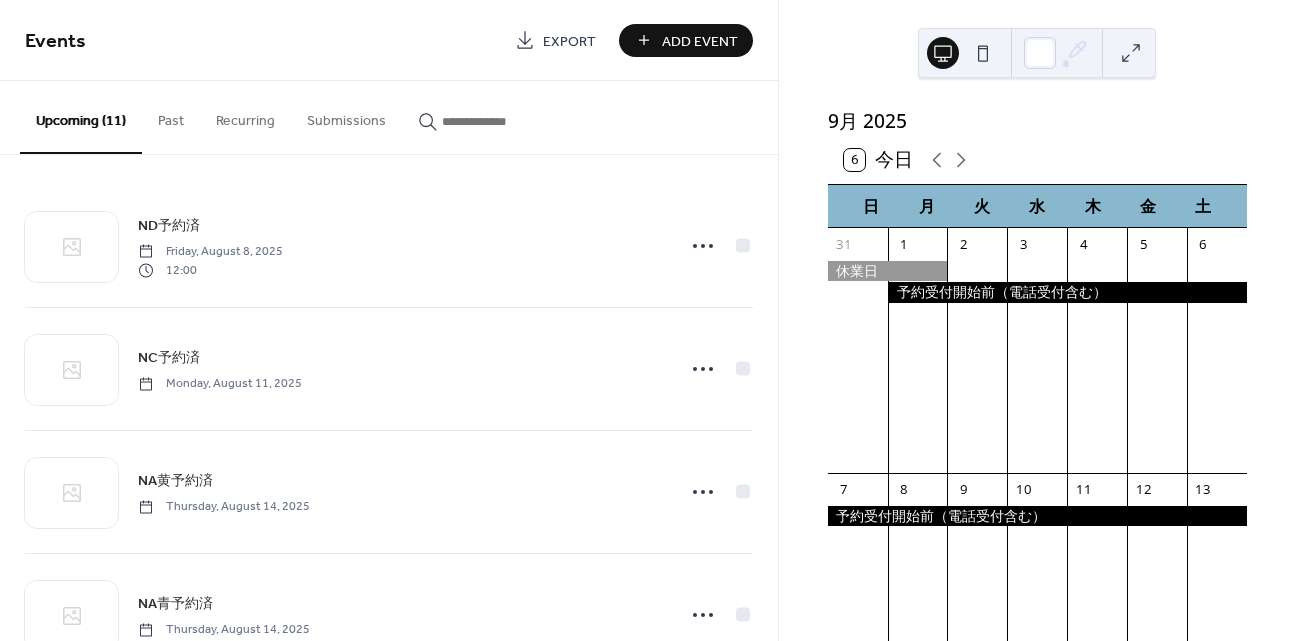 scroll, scrollTop: 166, scrollLeft: 0, axis: vertical 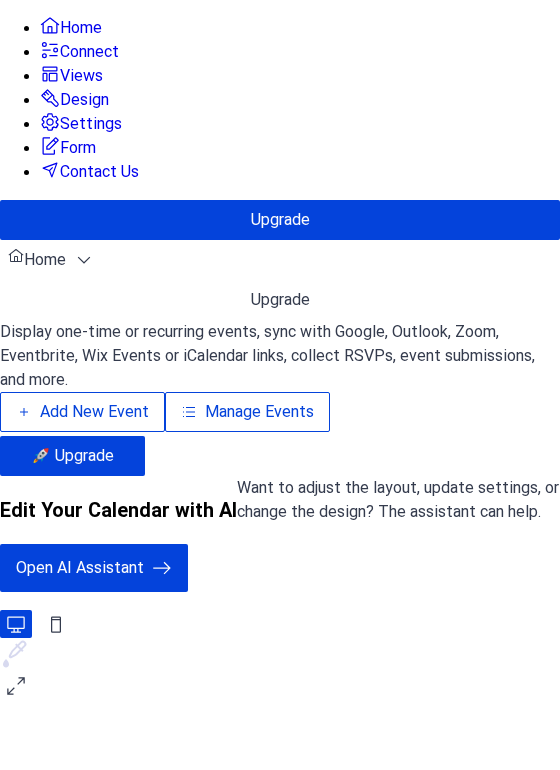click on "Manage Events" at bounding box center [259, 412] 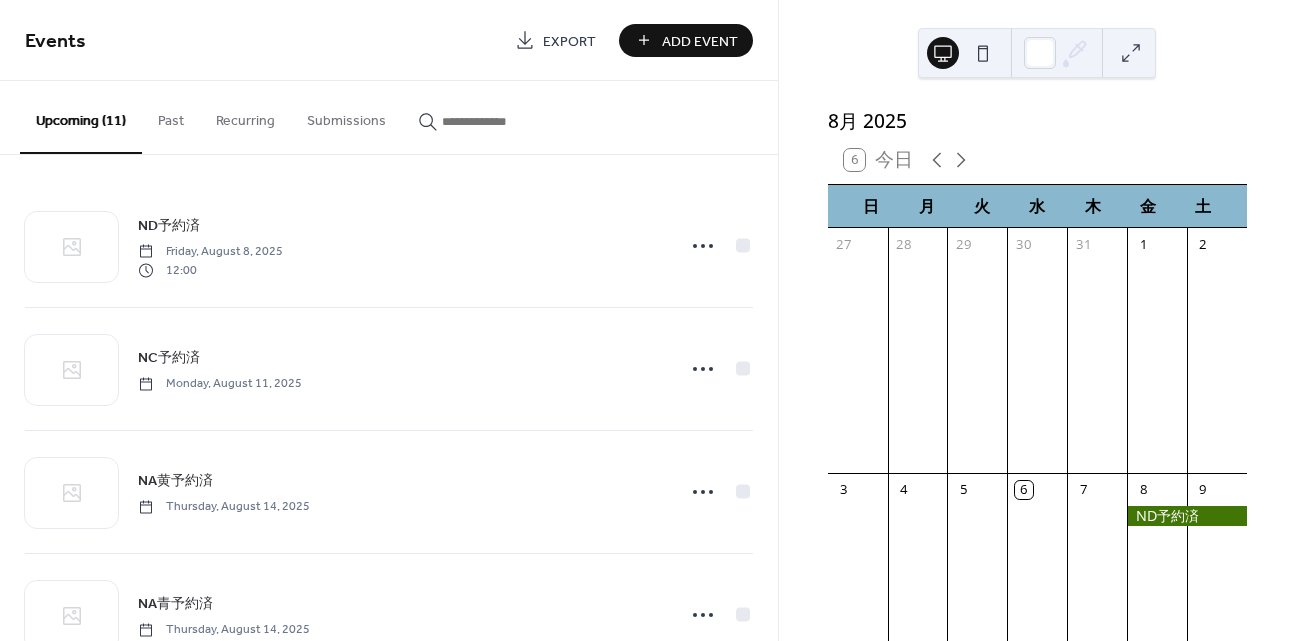 scroll, scrollTop: 0, scrollLeft: 0, axis: both 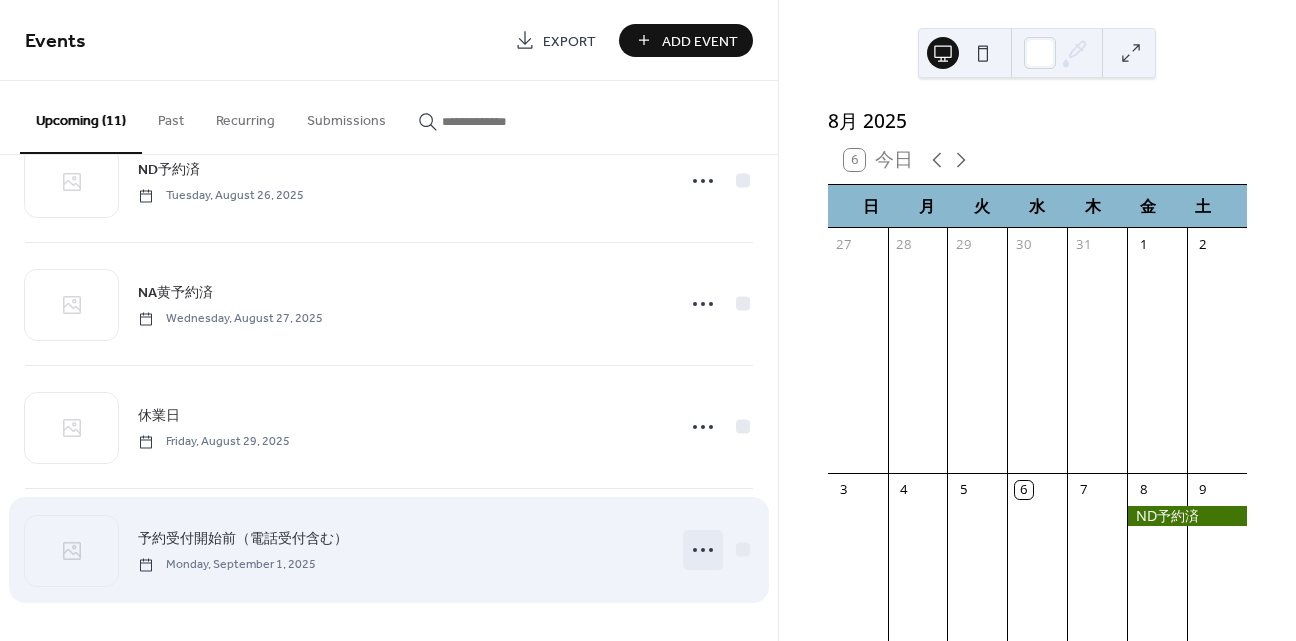 click 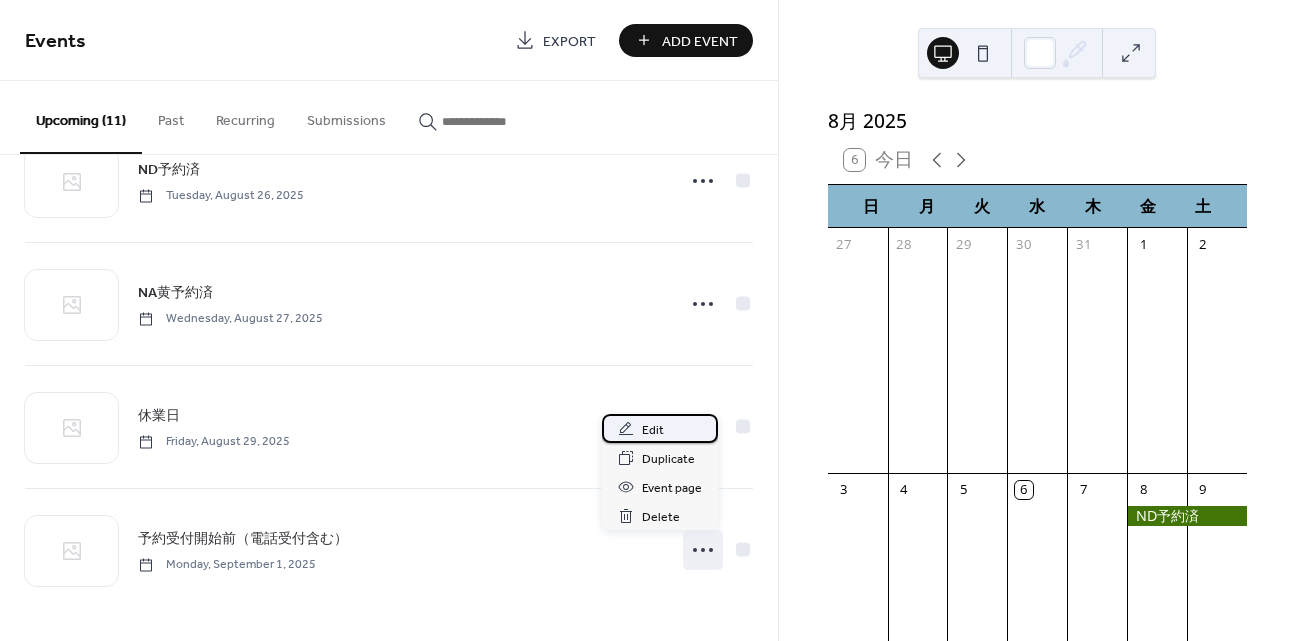 click on "Edit" at bounding box center (660, 428) 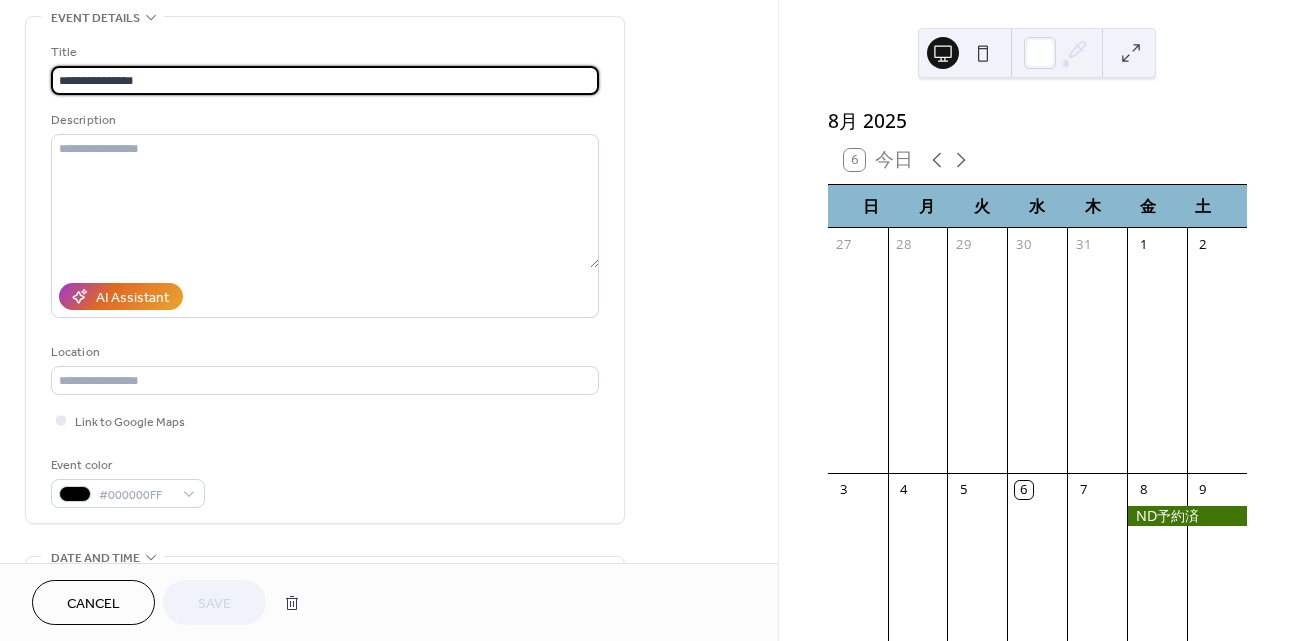 scroll, scrollTop: 333, scrollLeft: 0, axis: vertical 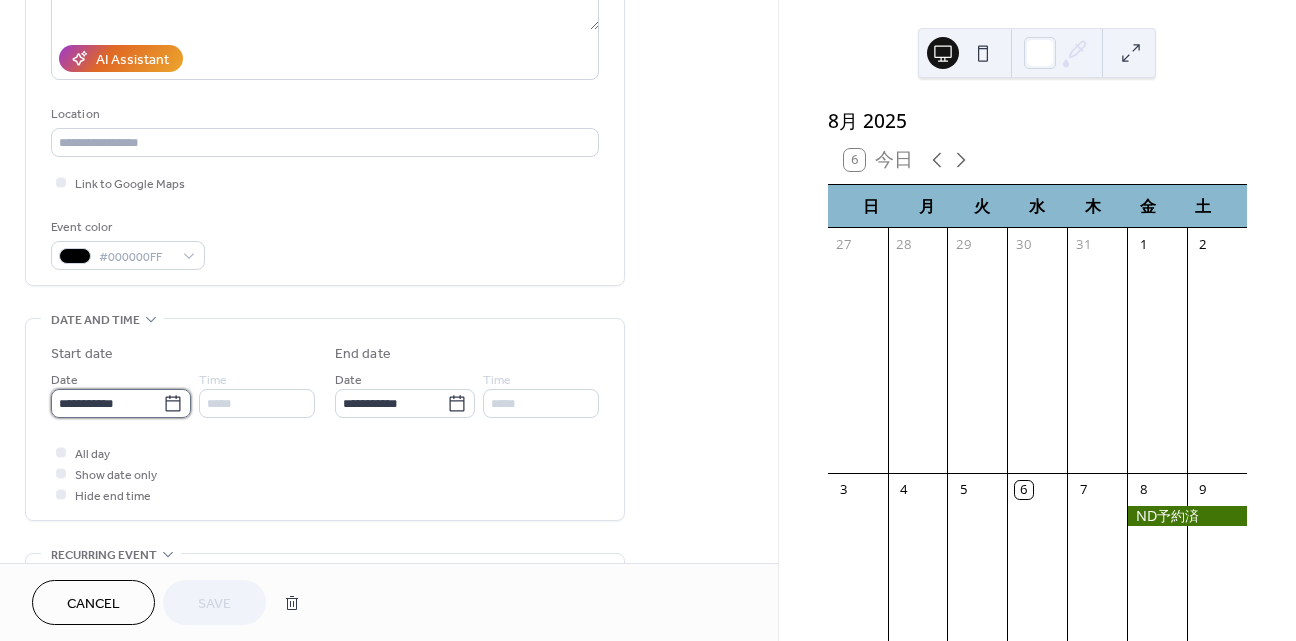 click on "**********" at bounding box center [107, 403] 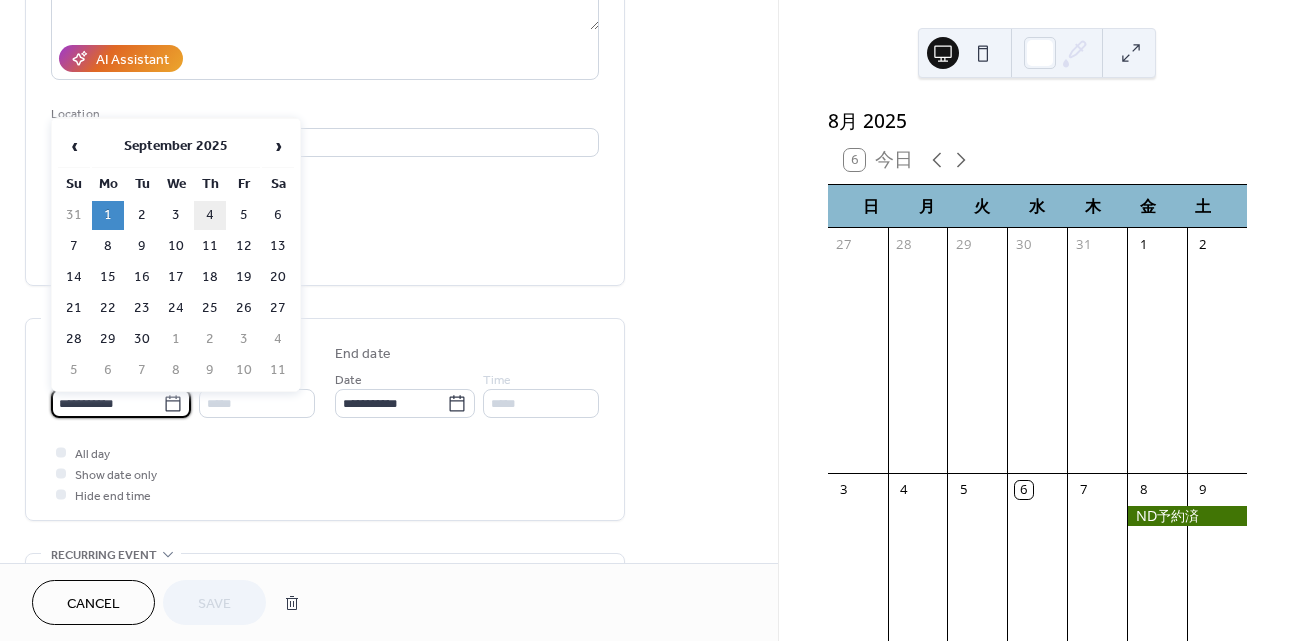 click on "4" at bounding box center (210, 215) 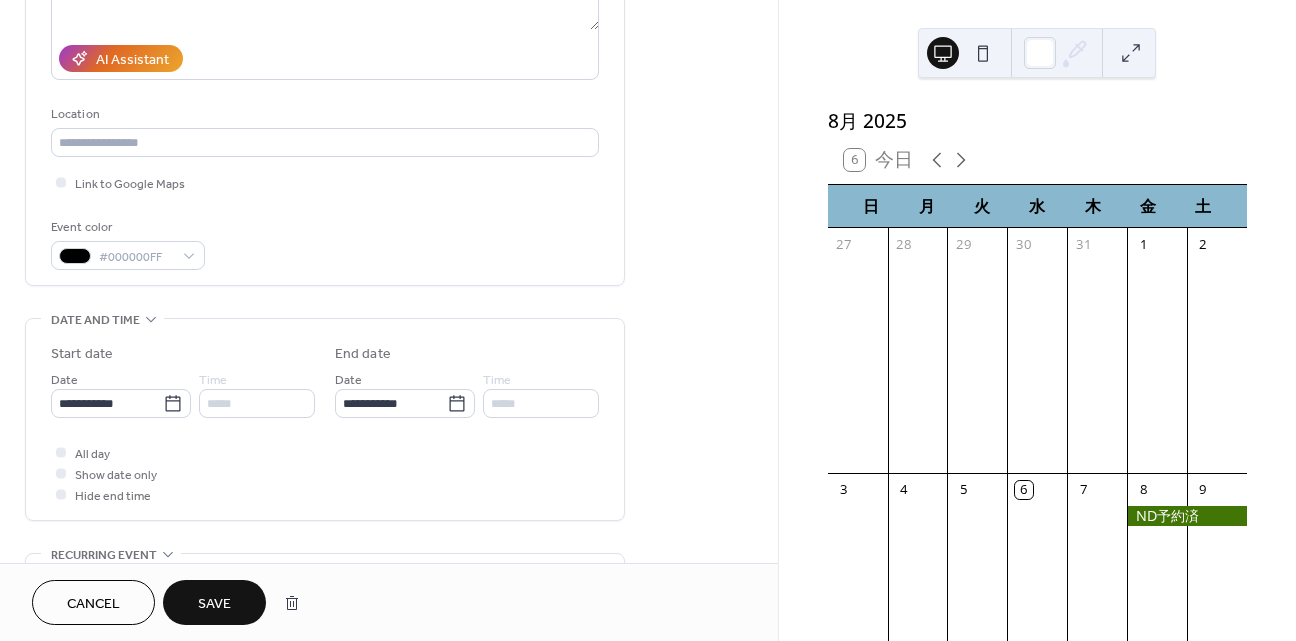 click on "Save" at bounding box center [214, 604] 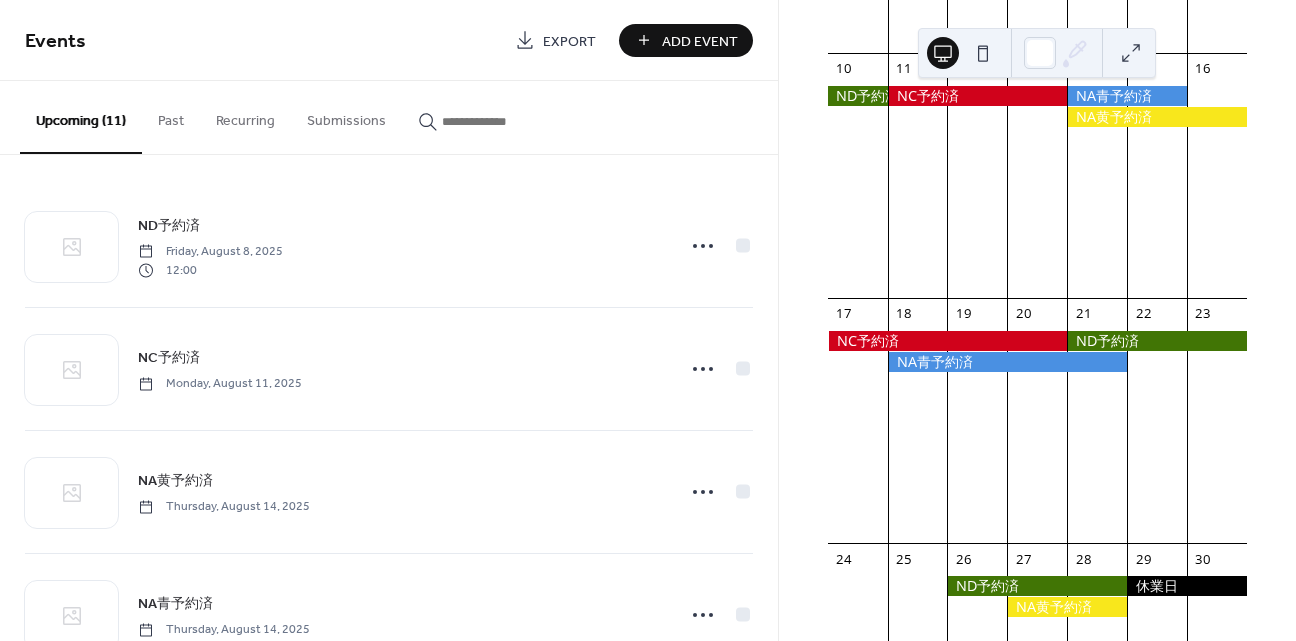 scroll, scrollTop: 1000, scrollLeft: 0, axis: vertical 